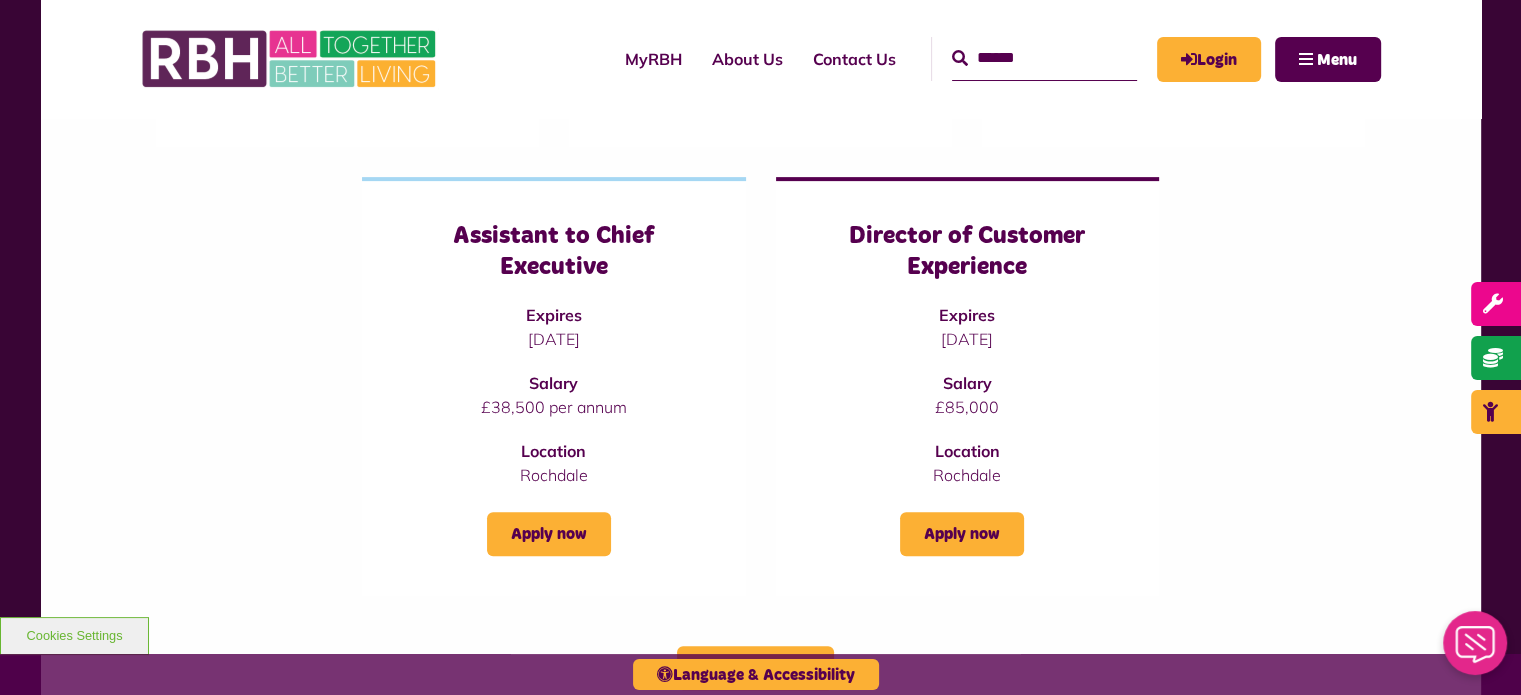 scroll, scrollTop: 720, scrollLeft: 0, axis: vertical 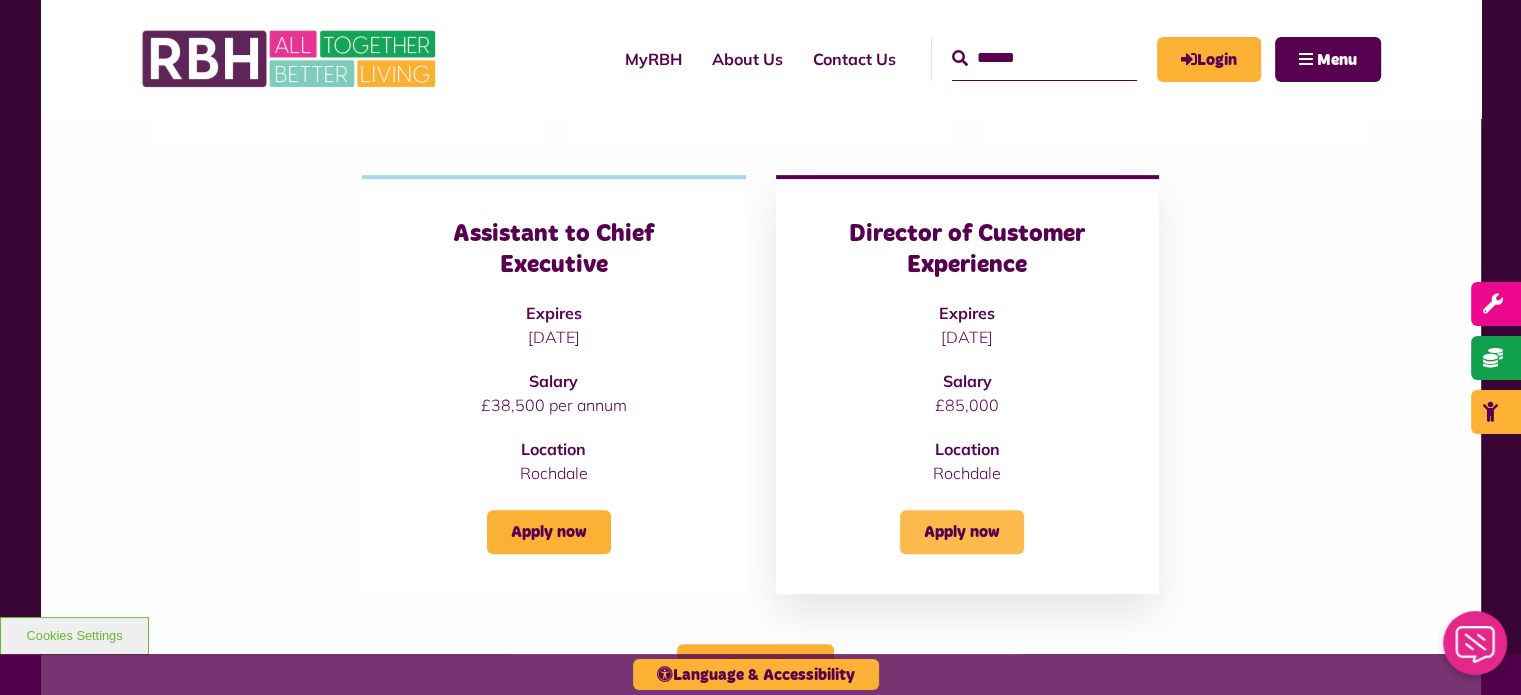 click on "Apply now" at bounding box center [962, 532] 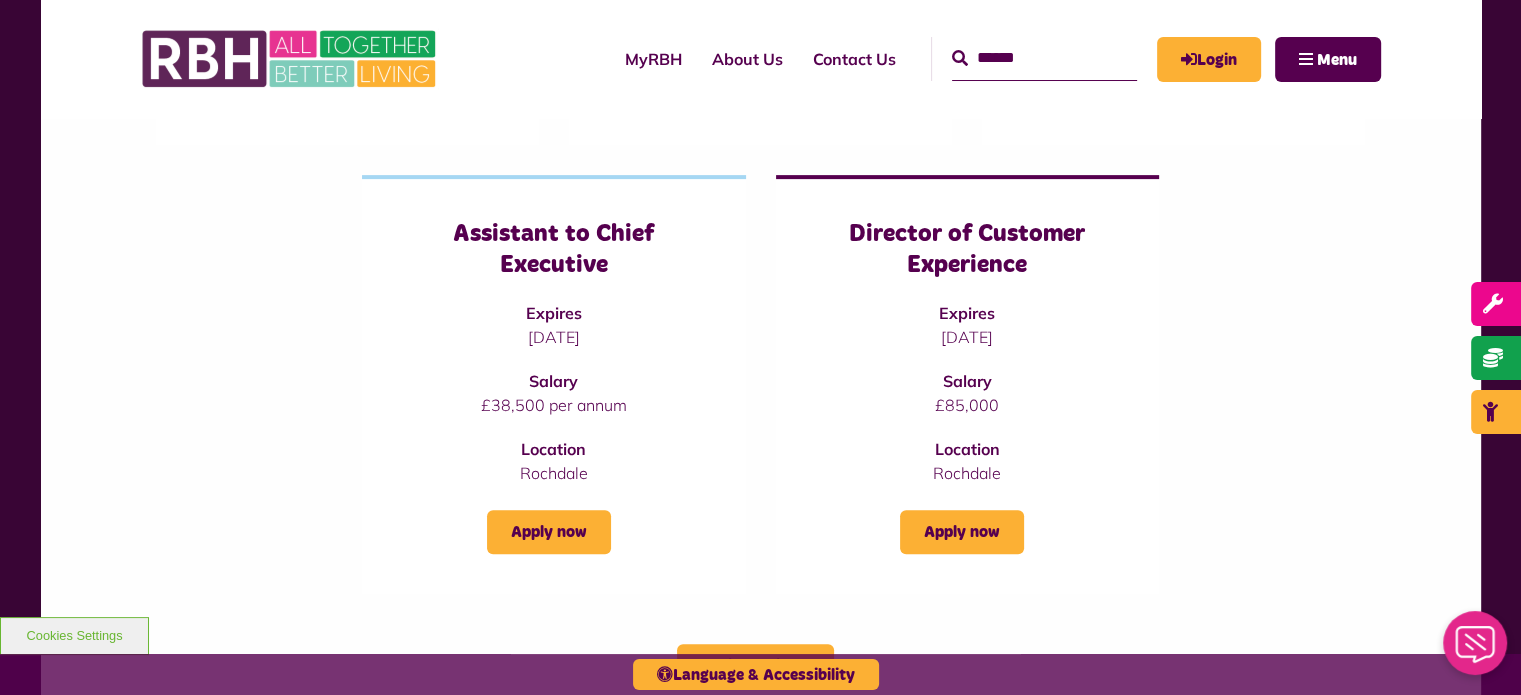 scroll, scrollTop: 0, scrollLeft: 0, axis: both 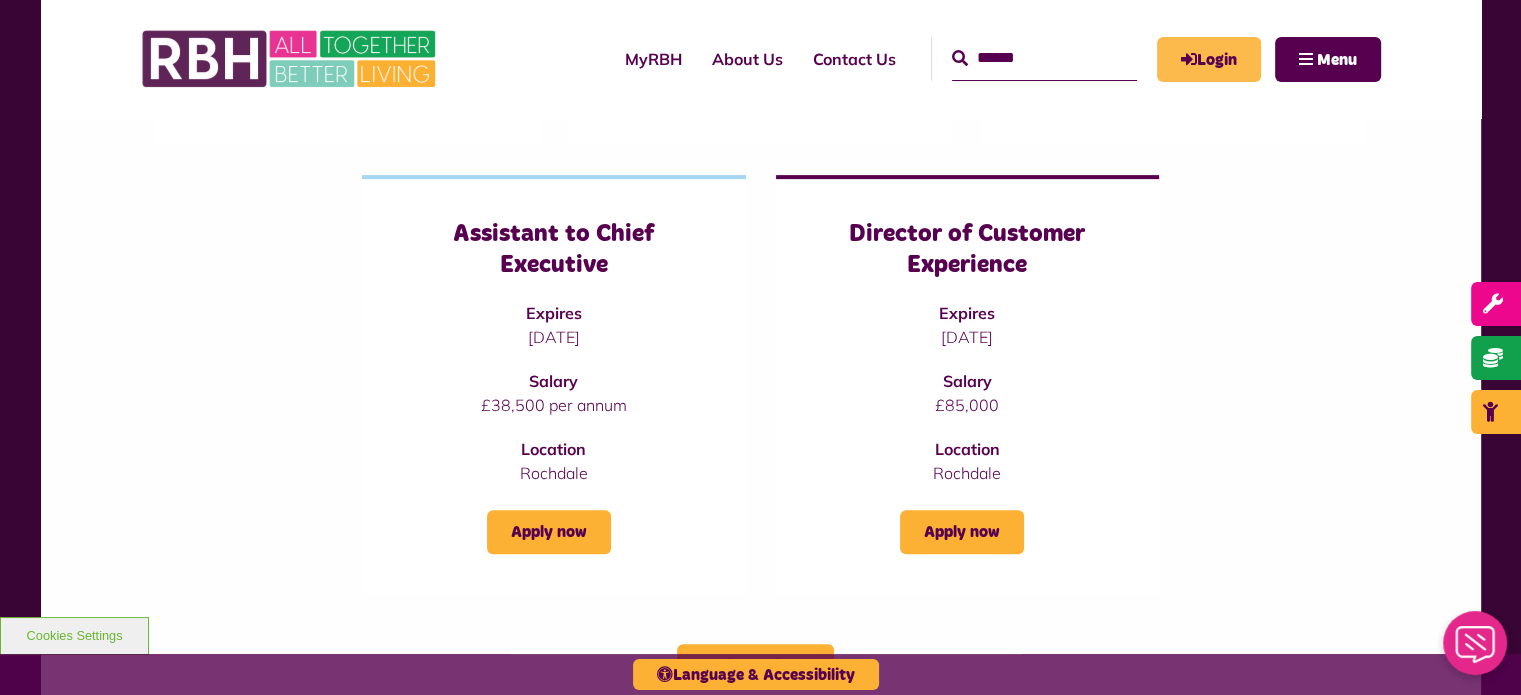 click on "Login" at bounding box center [1209, 59] 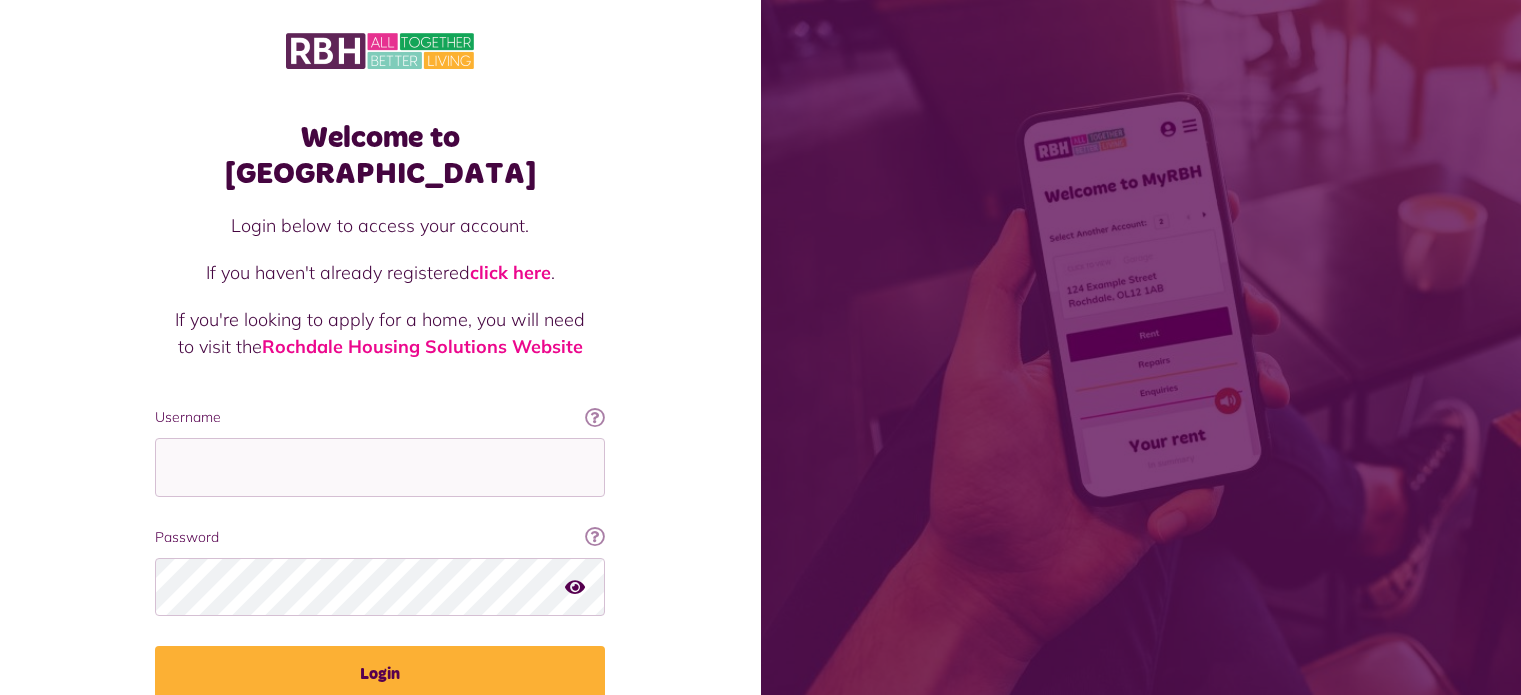 scroll, scrollTop: 0, scrollLeft: 0, axis: both 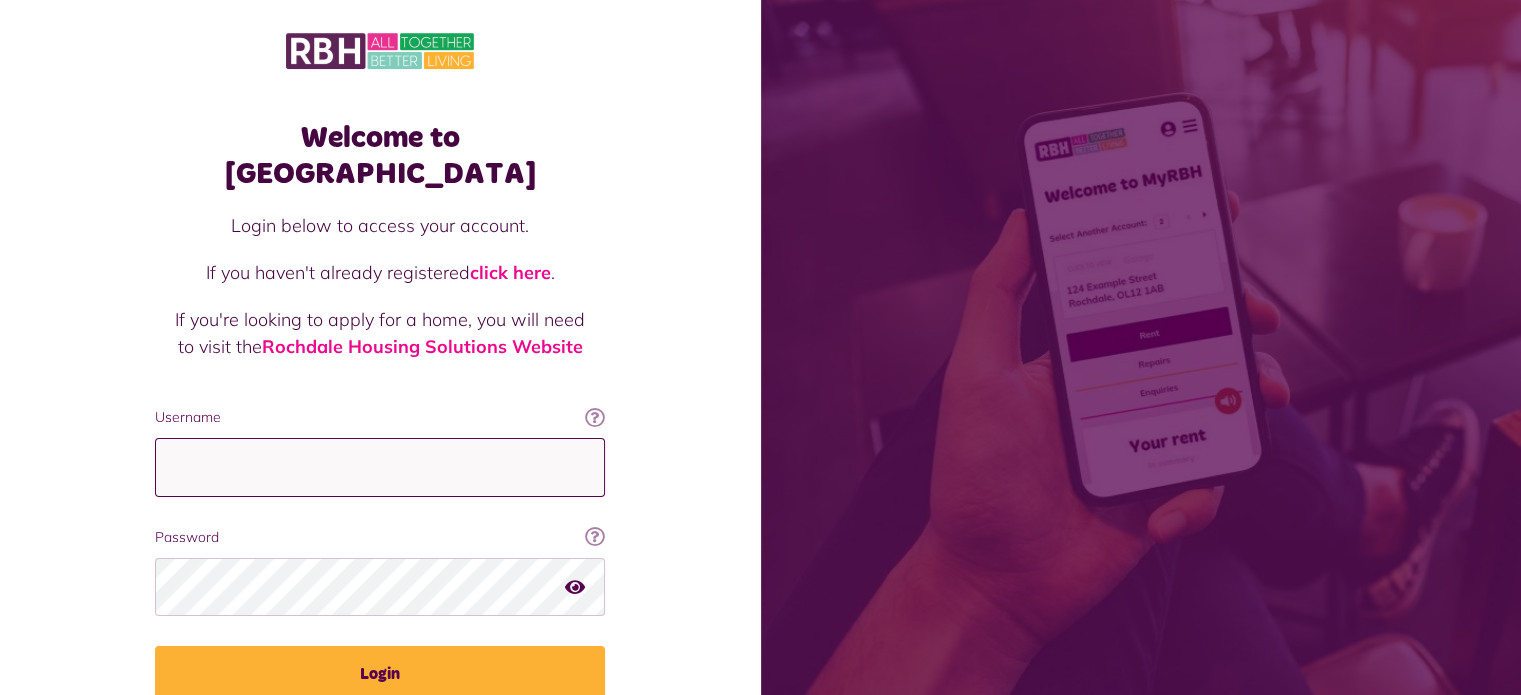 click on "Username" at bounding box center (380, 467) 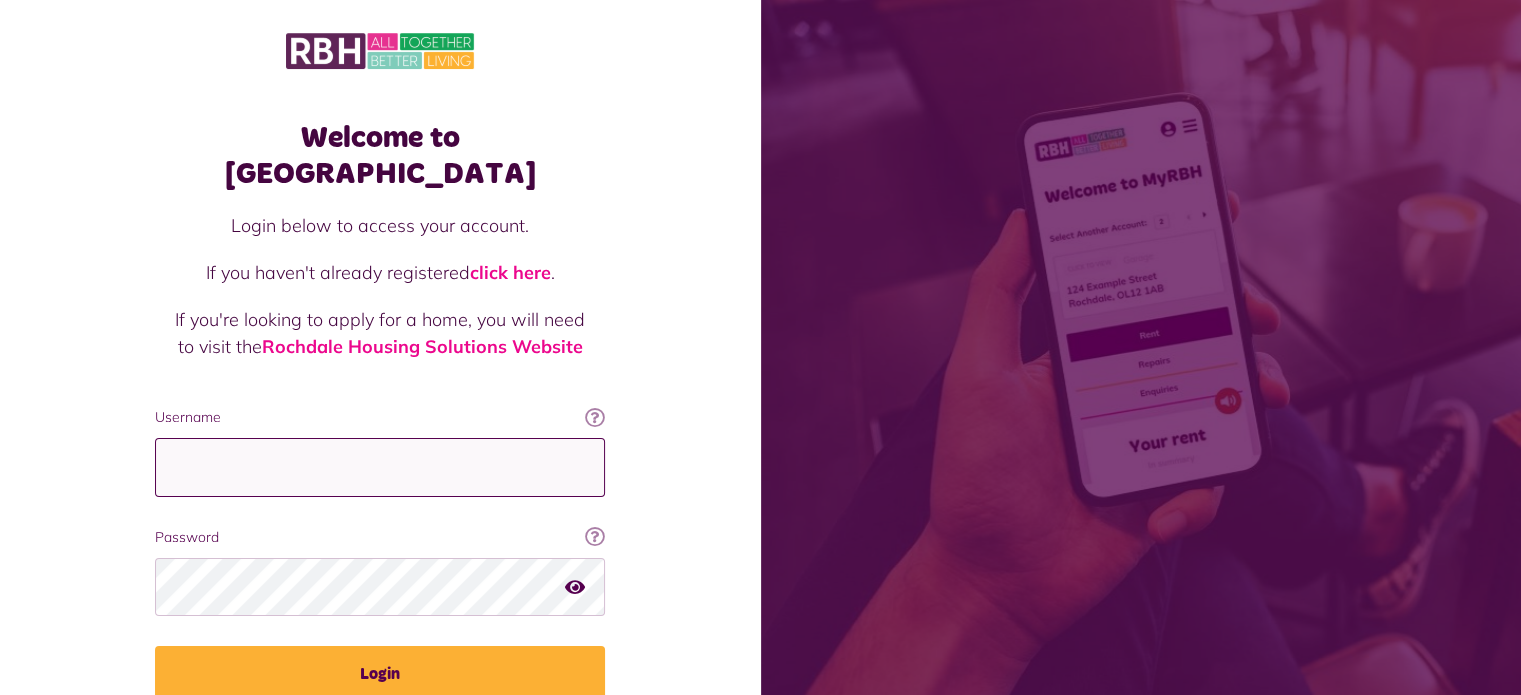 type on "**********" 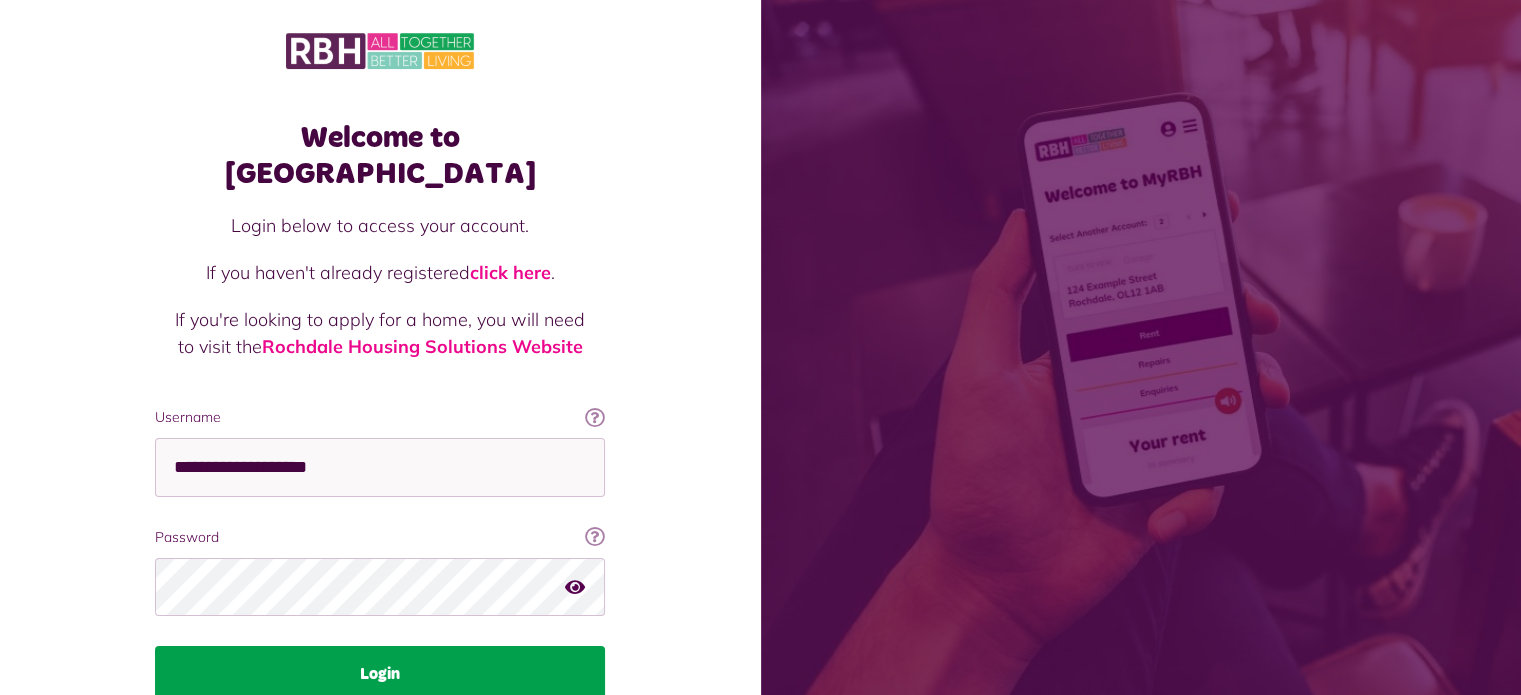 click on "Login" at bounding box center [380, 674] 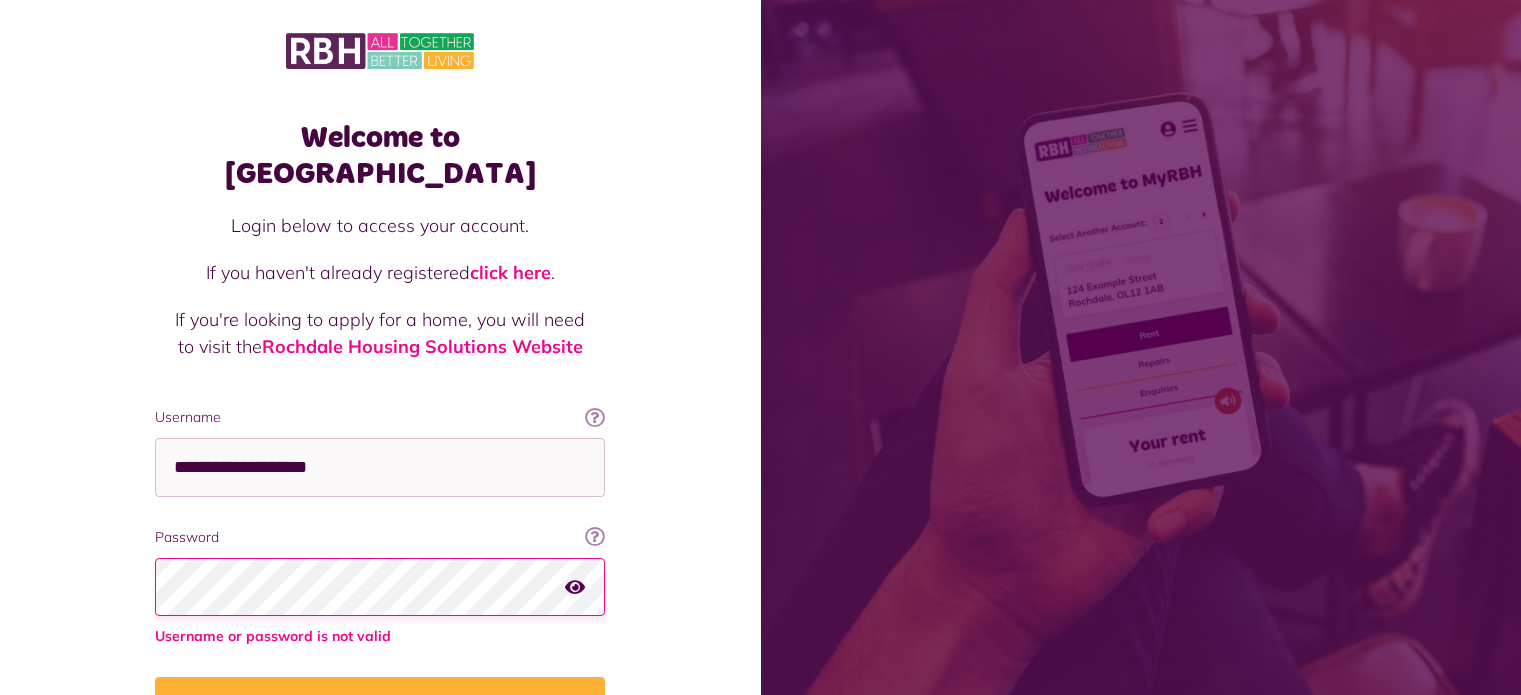 scroll, scrollTop: 0, scrollLeft: 0, axis: both 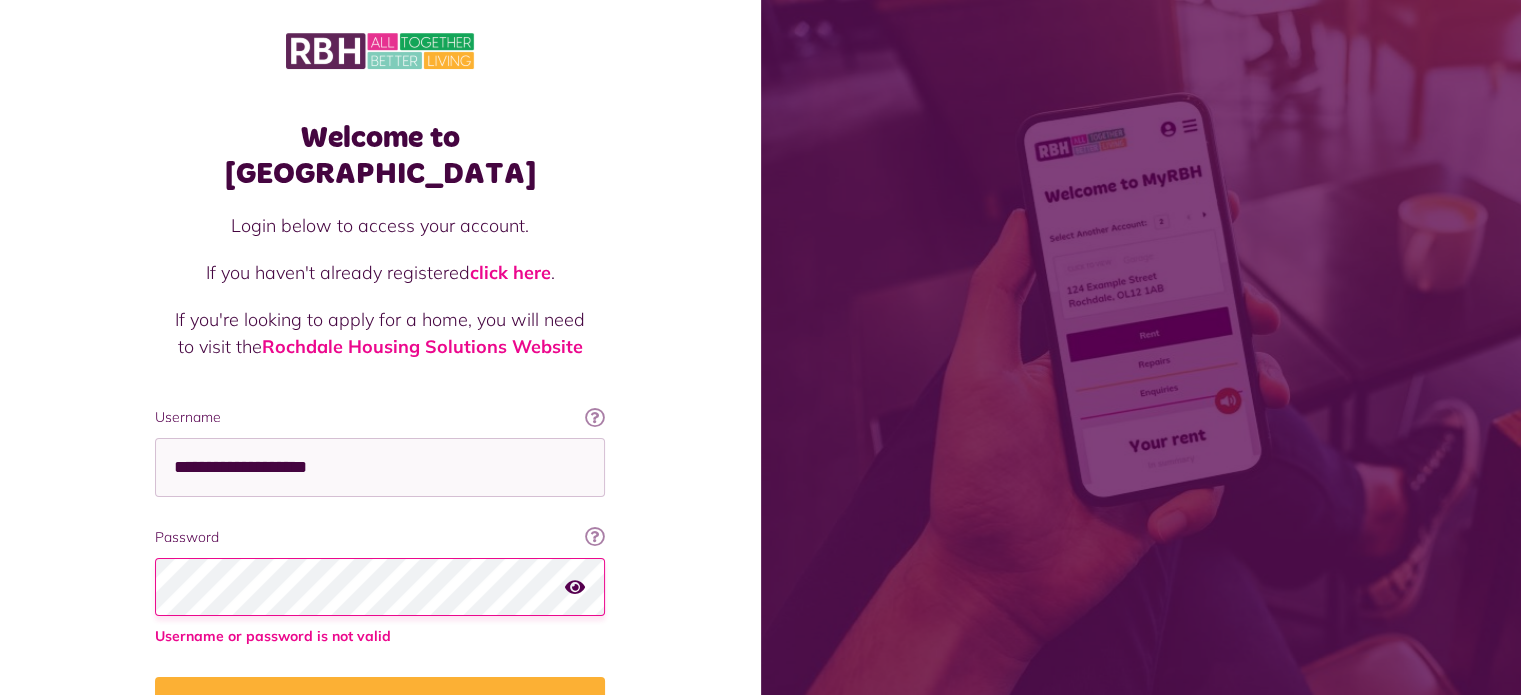 click on "Login" at bounding box center (380, 705) 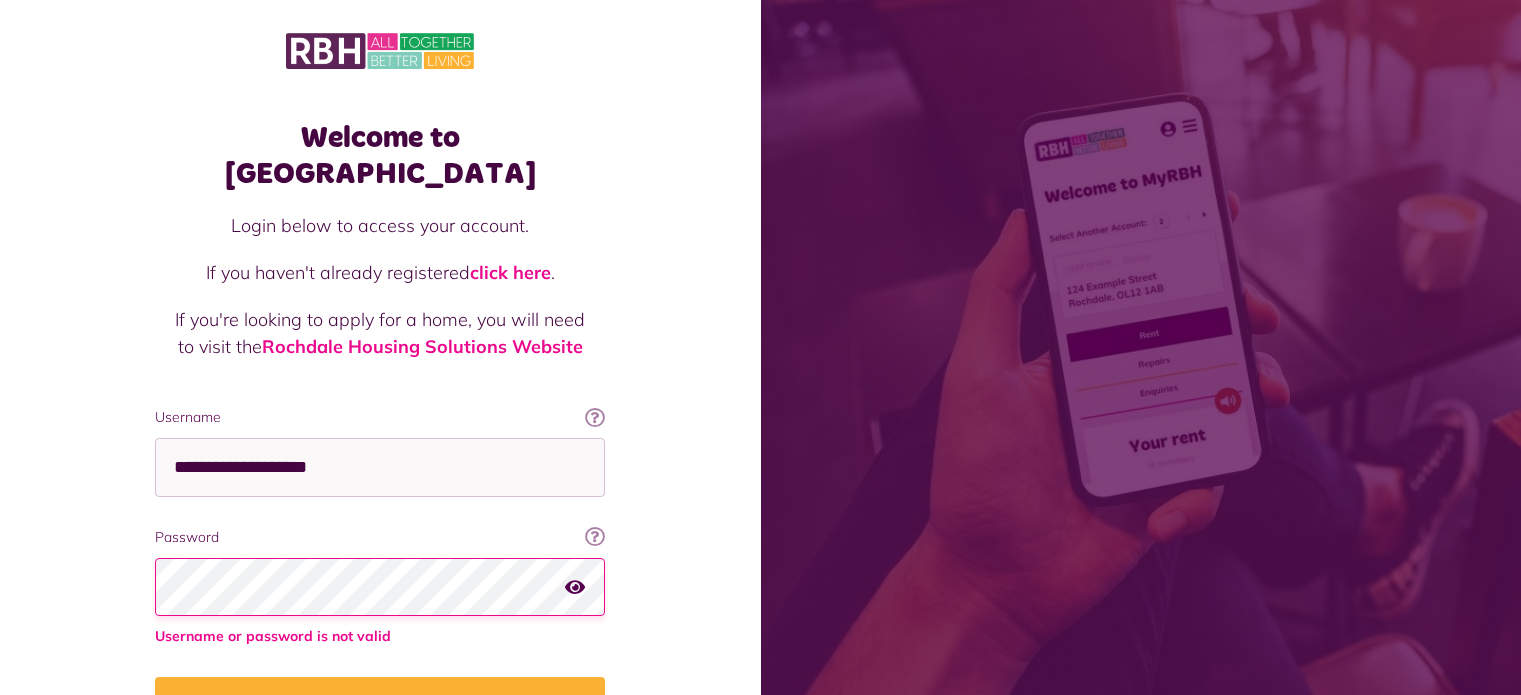 scroll, scrollTop: 0, scrollLeft: 0, axis: both 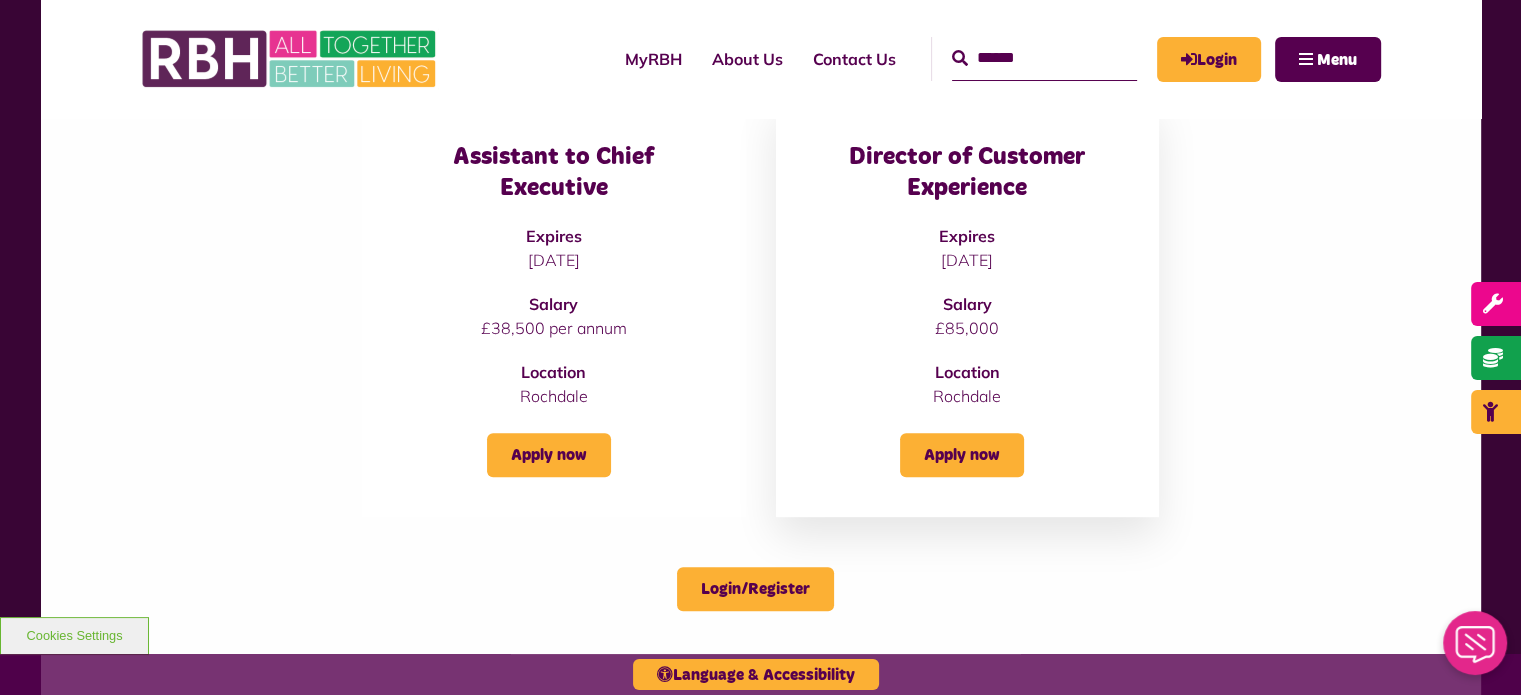click on "Rochdale" at bounding box center [967, 396] 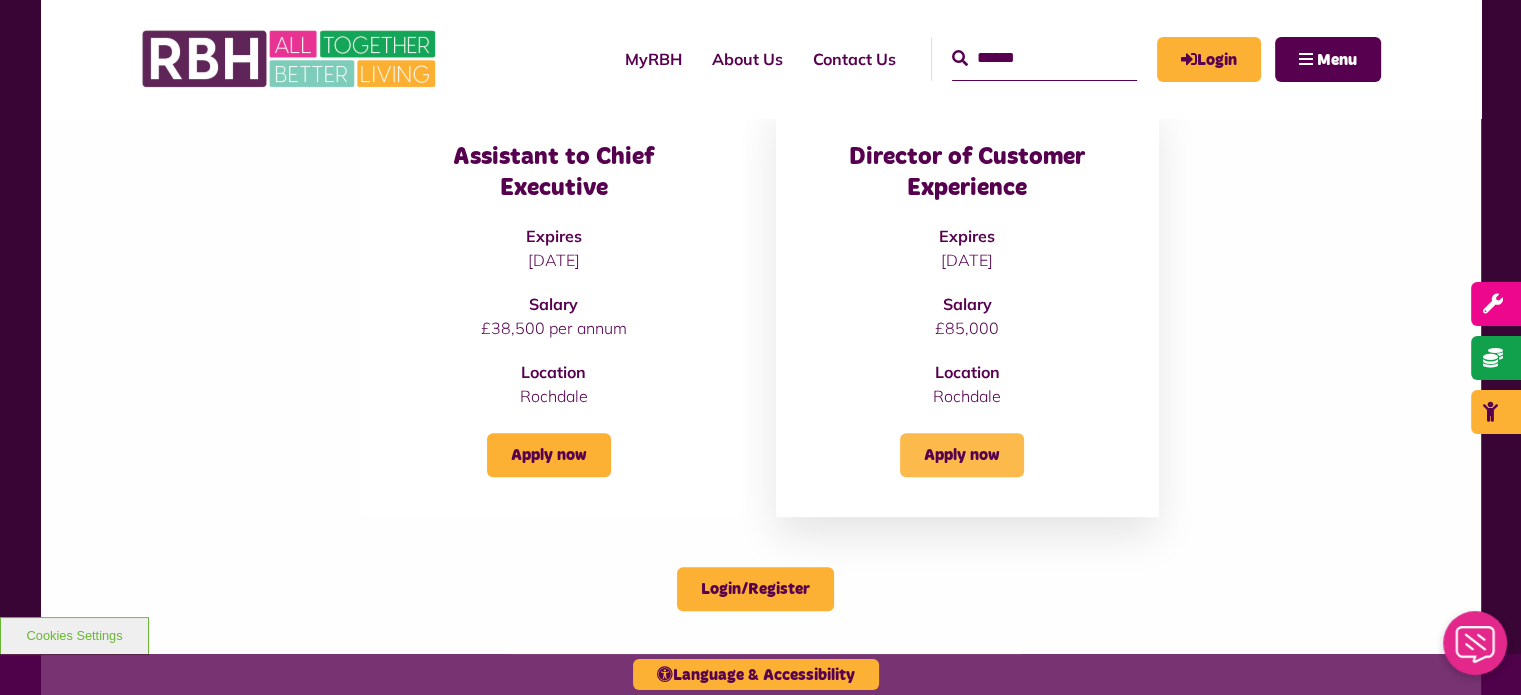 click on "Apply now" at bounding box center [962, 455] 